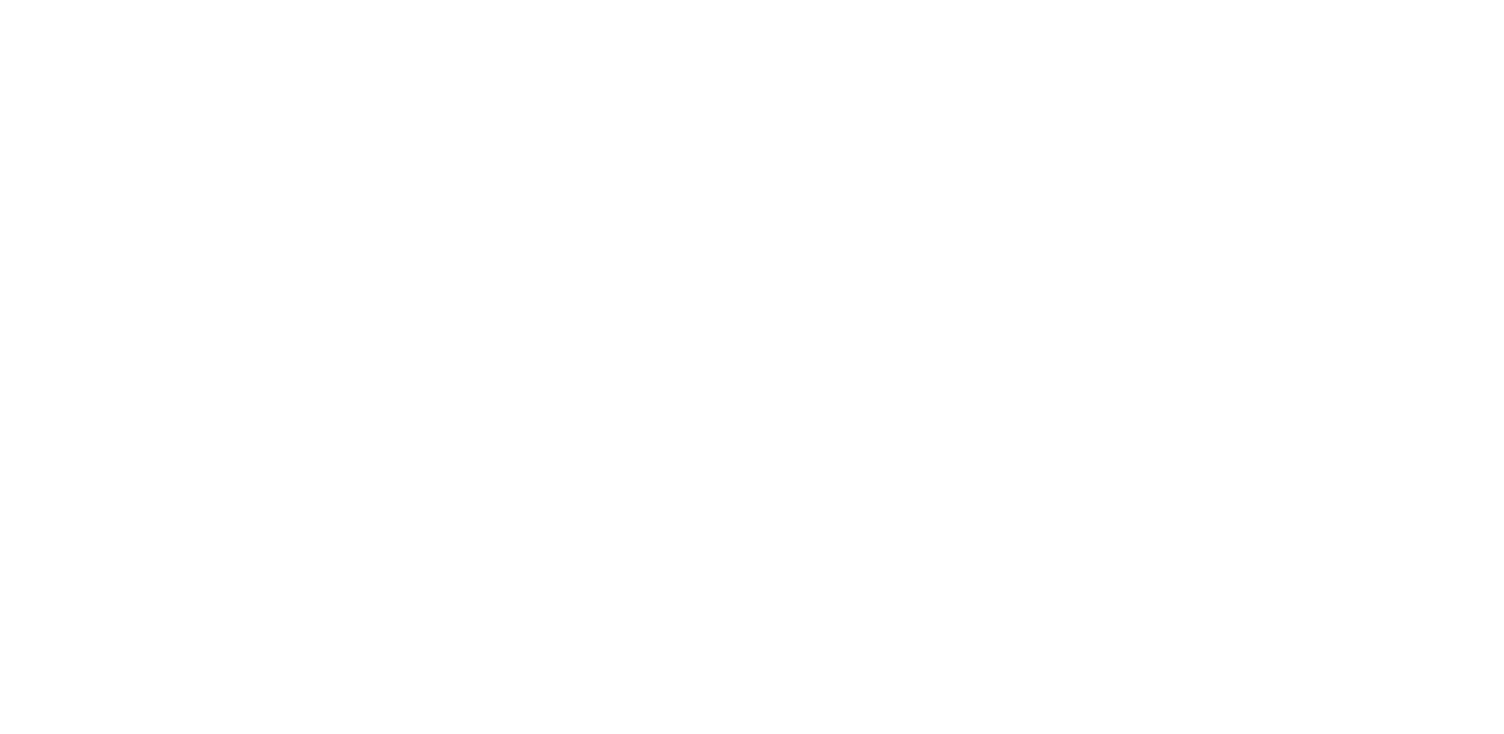 scroll, scrollTop: 0, scrollLeft: 0, axis: both 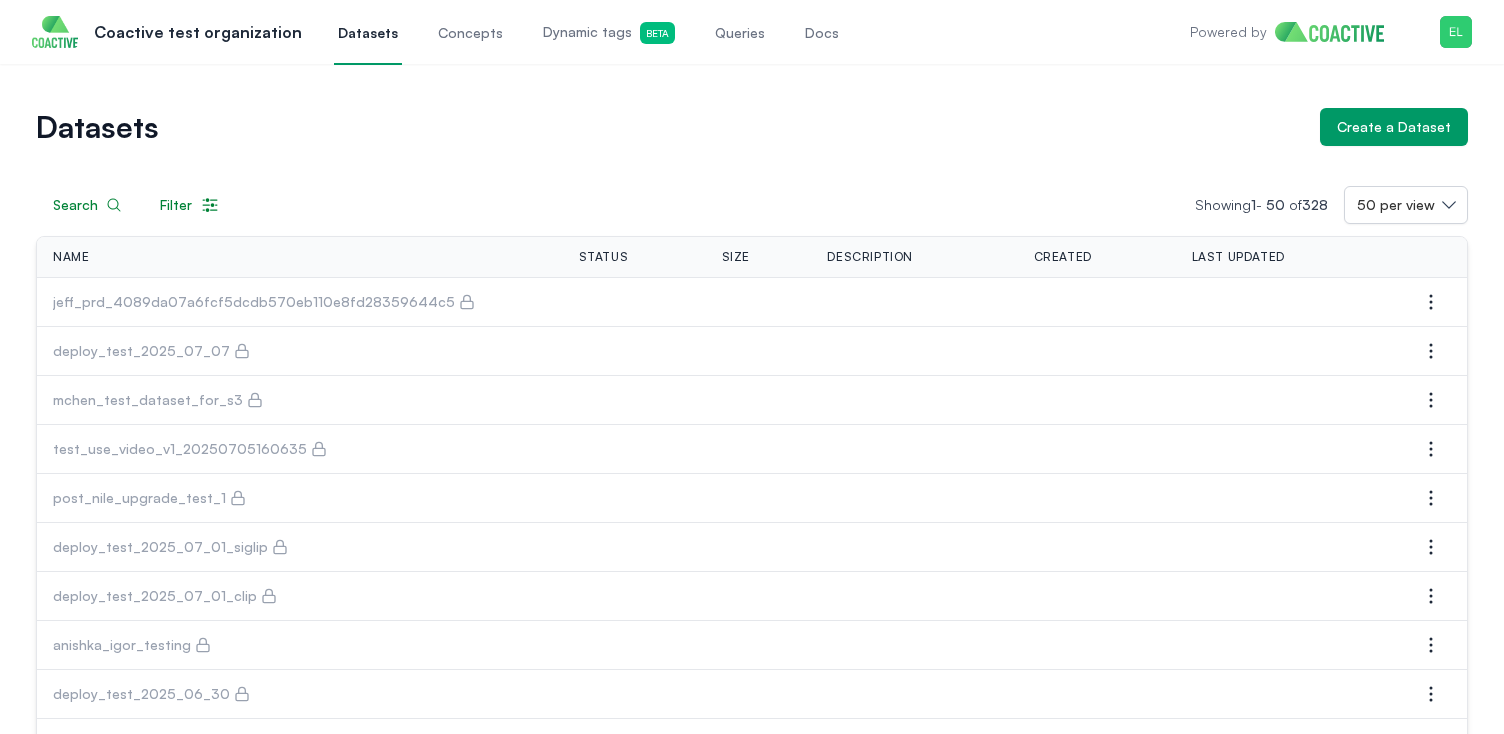 click on "Dynamic tags Beta" at bounding box center (609, 33) 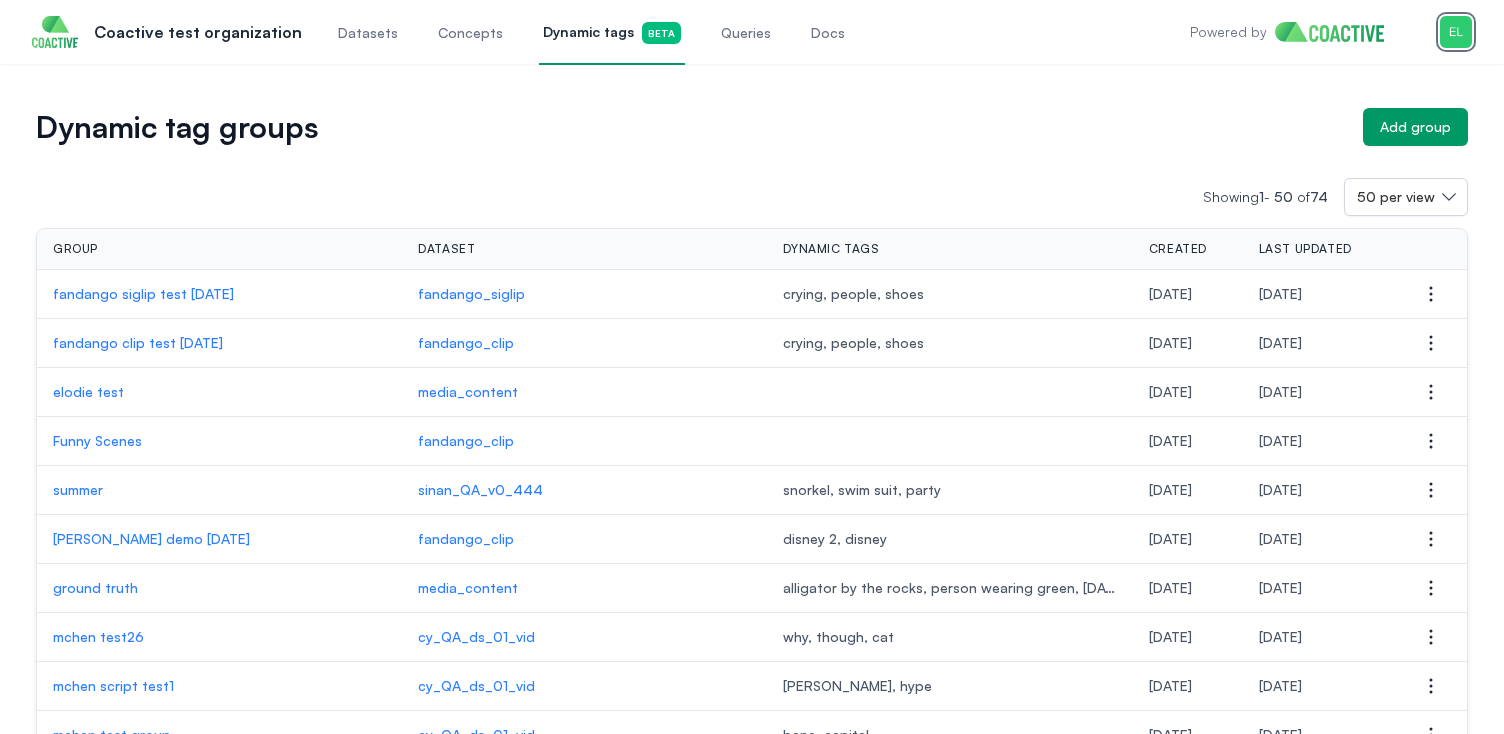 click at bounding box center [1456, 32] 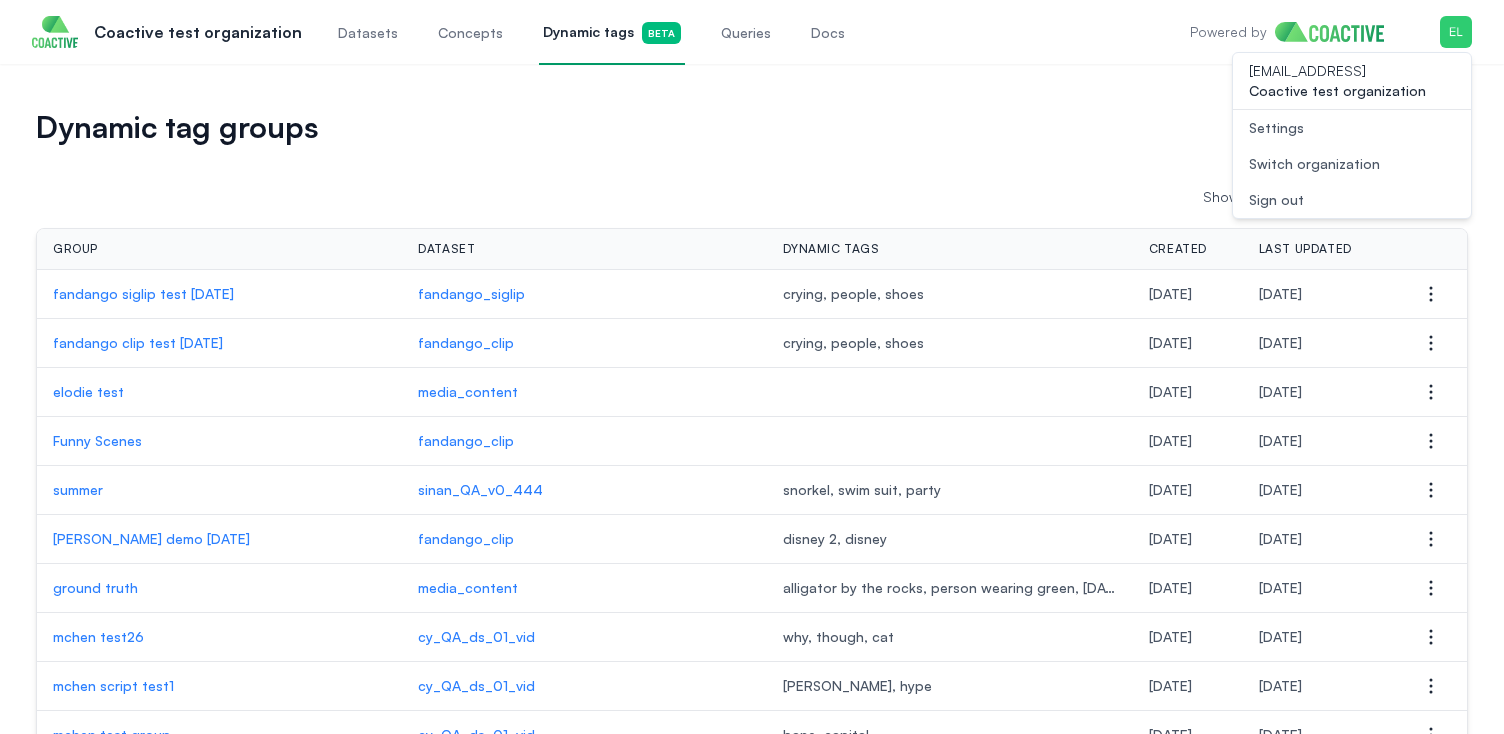click on "Switch organization" at bounding box center (1314, 164) 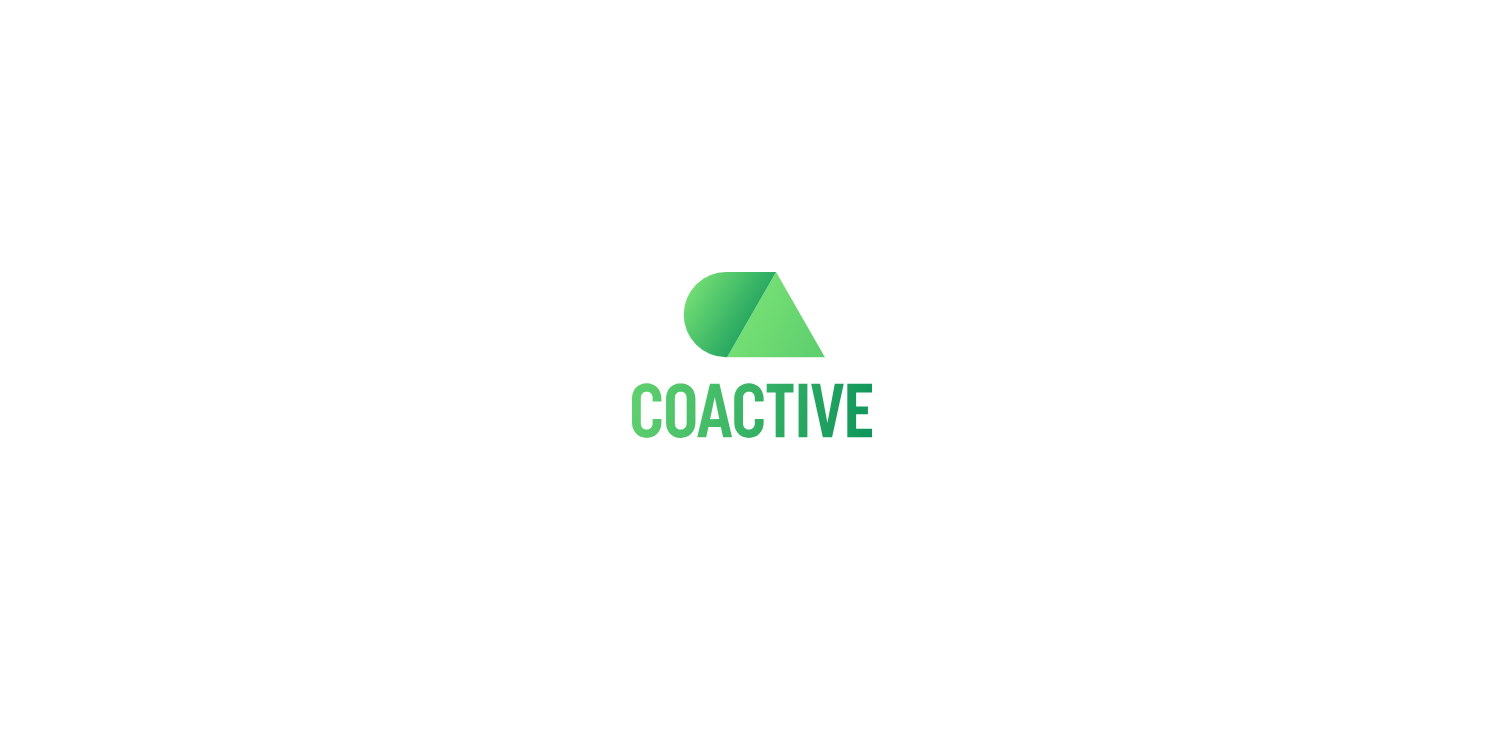 scroll, scrollTop: 0, scrollLeft: 0, axis: both 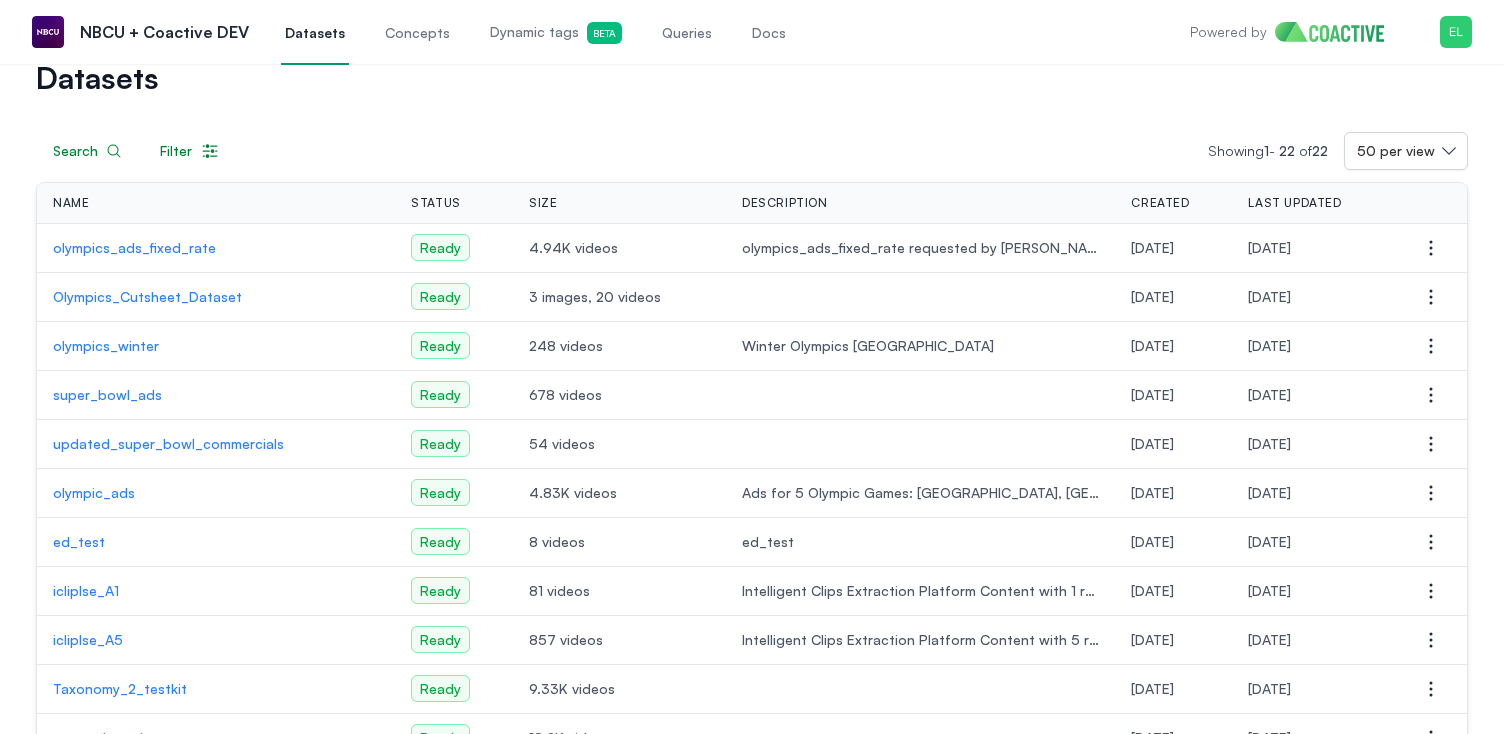 click on "super_bowl_ads" at bounding box center [216, 395] 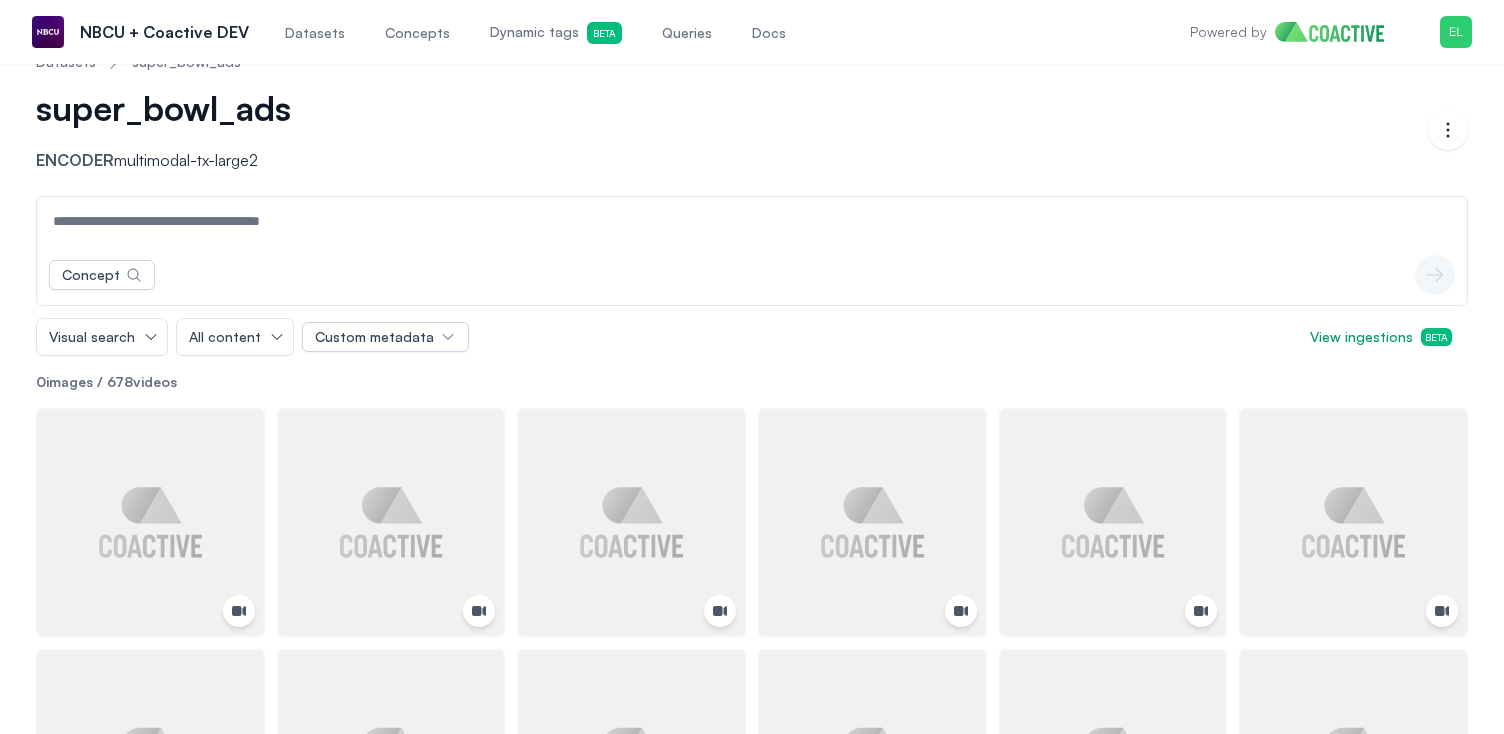 click on "Dynamic tags Beta" at bounding box center (556, 33) 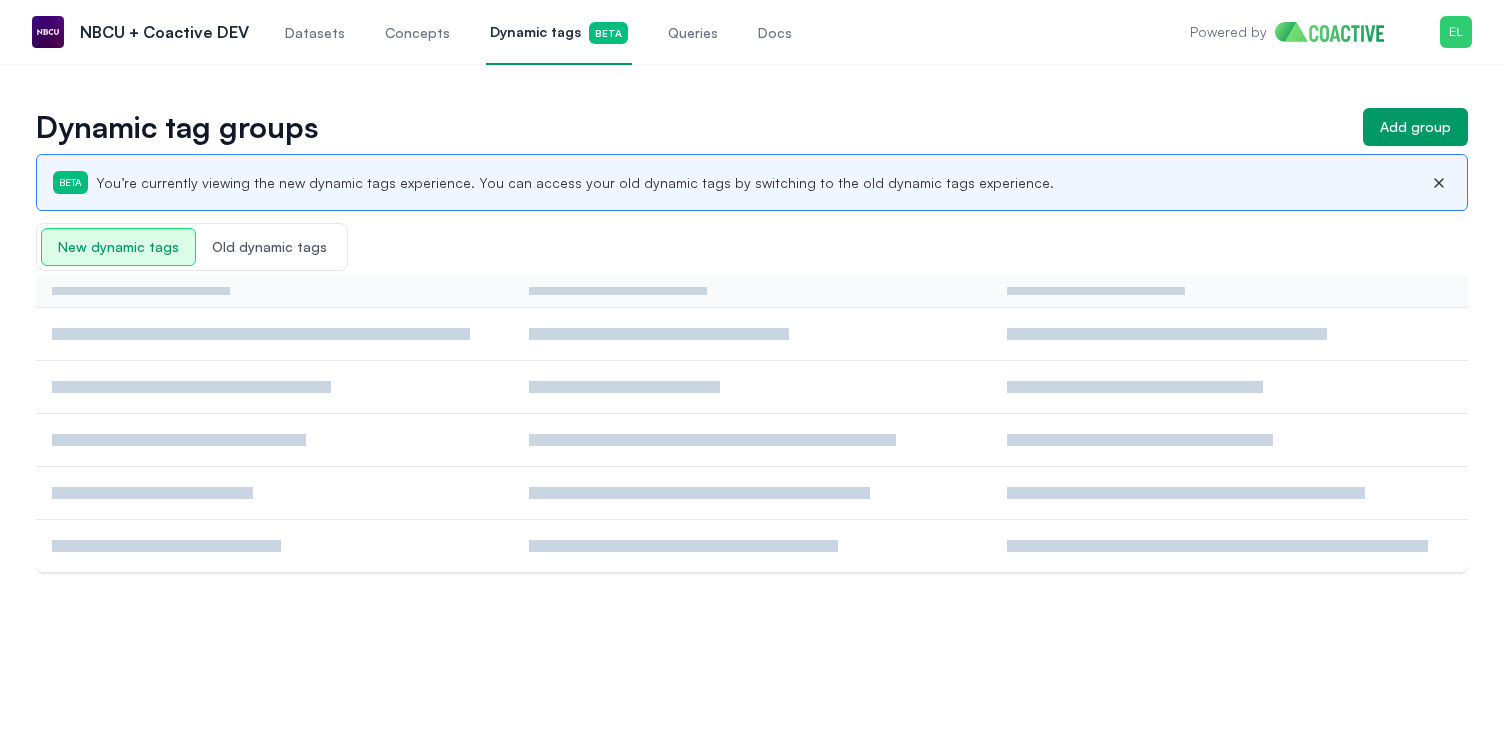 scroll, scrollTop: 0, scrollLeft: 0, axis: both 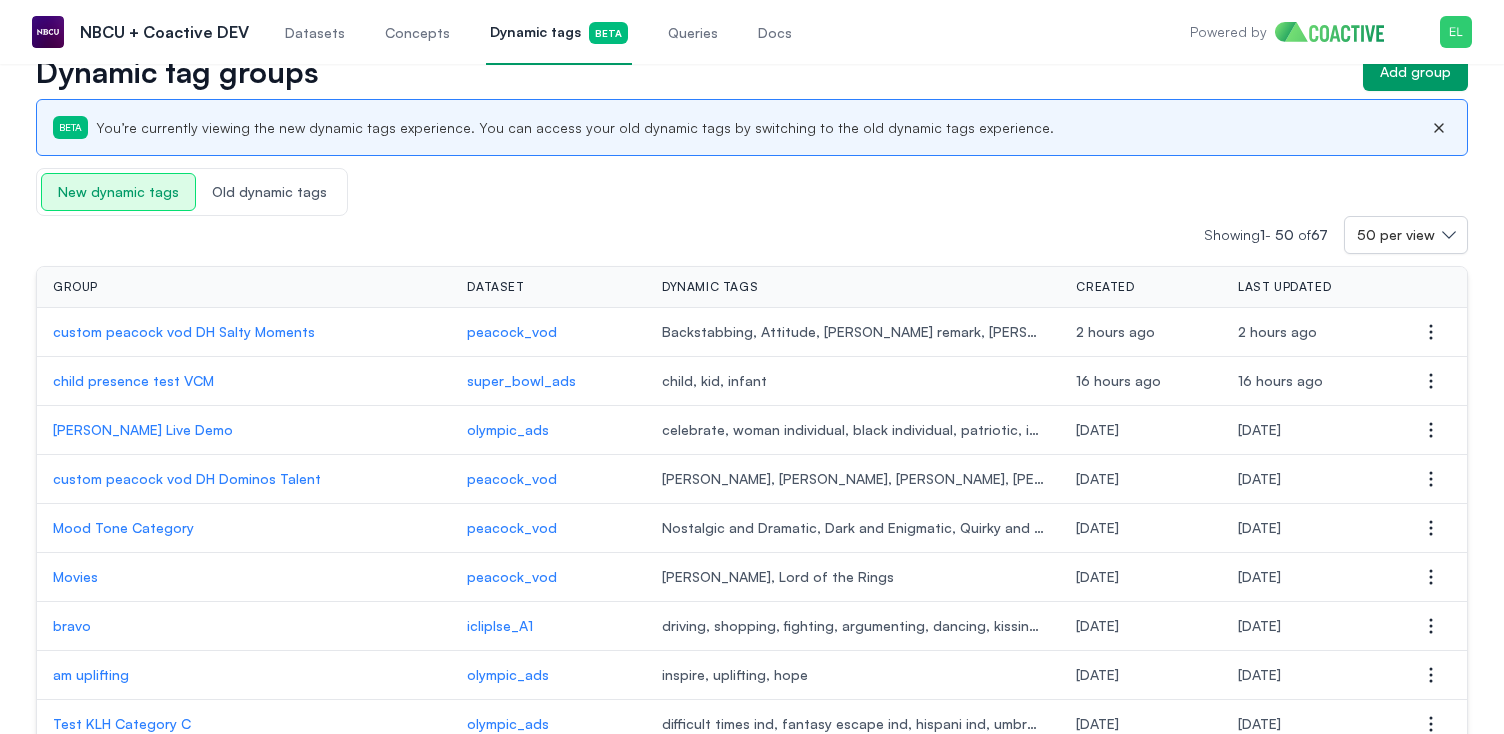 click on "Queries" at bounding box center (693, 33) 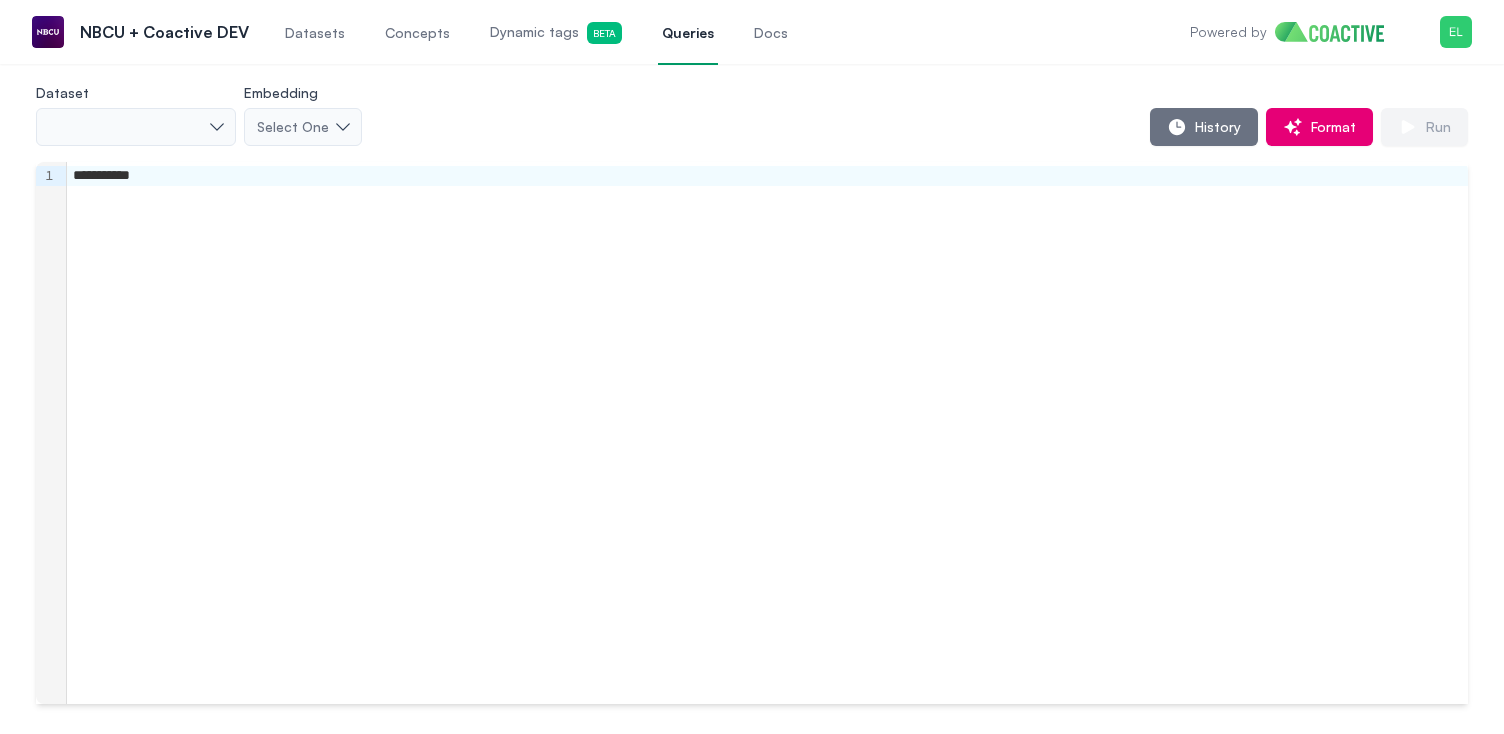 scroll, scrollTop: 0, scrollLeft: 0, axis: both 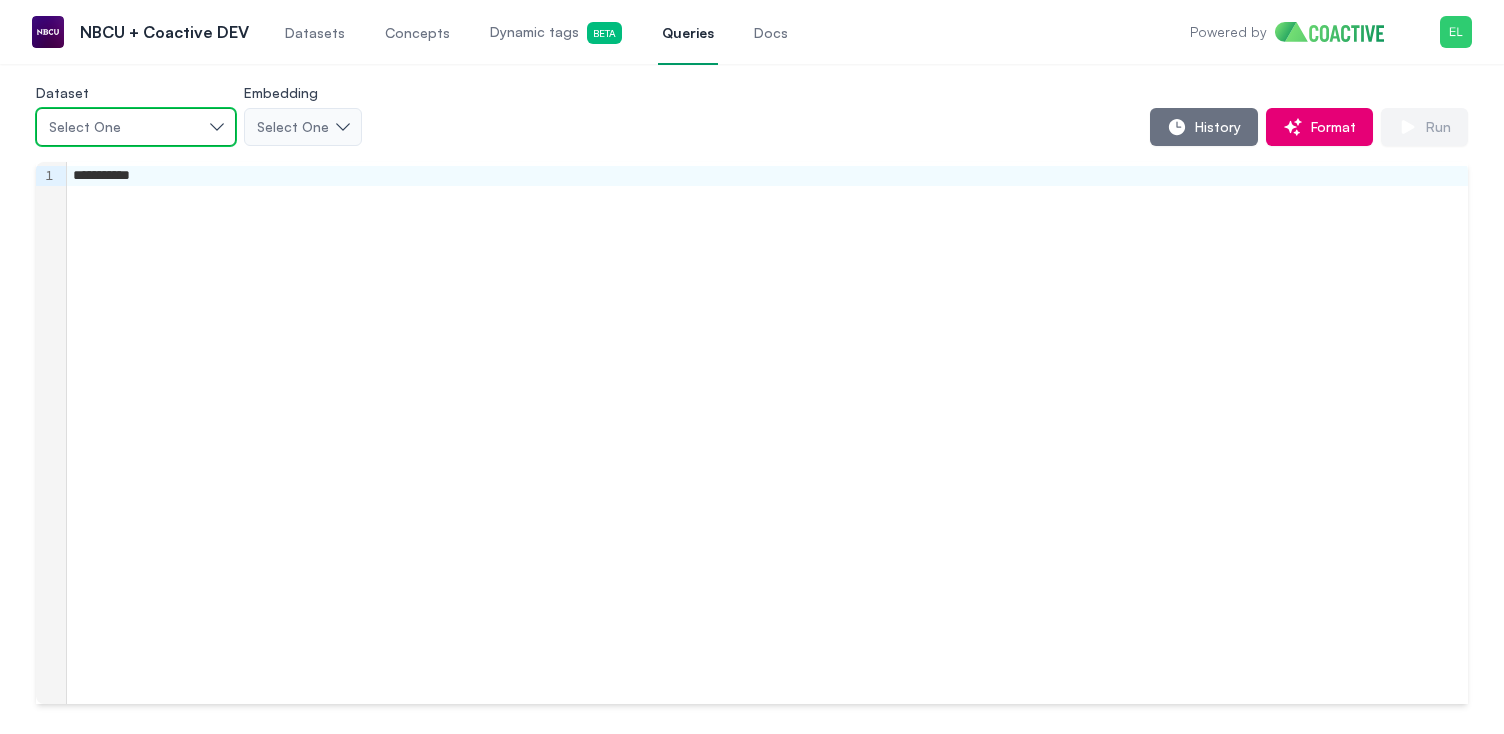 click on "Select One" at bounding box center [126, 127] 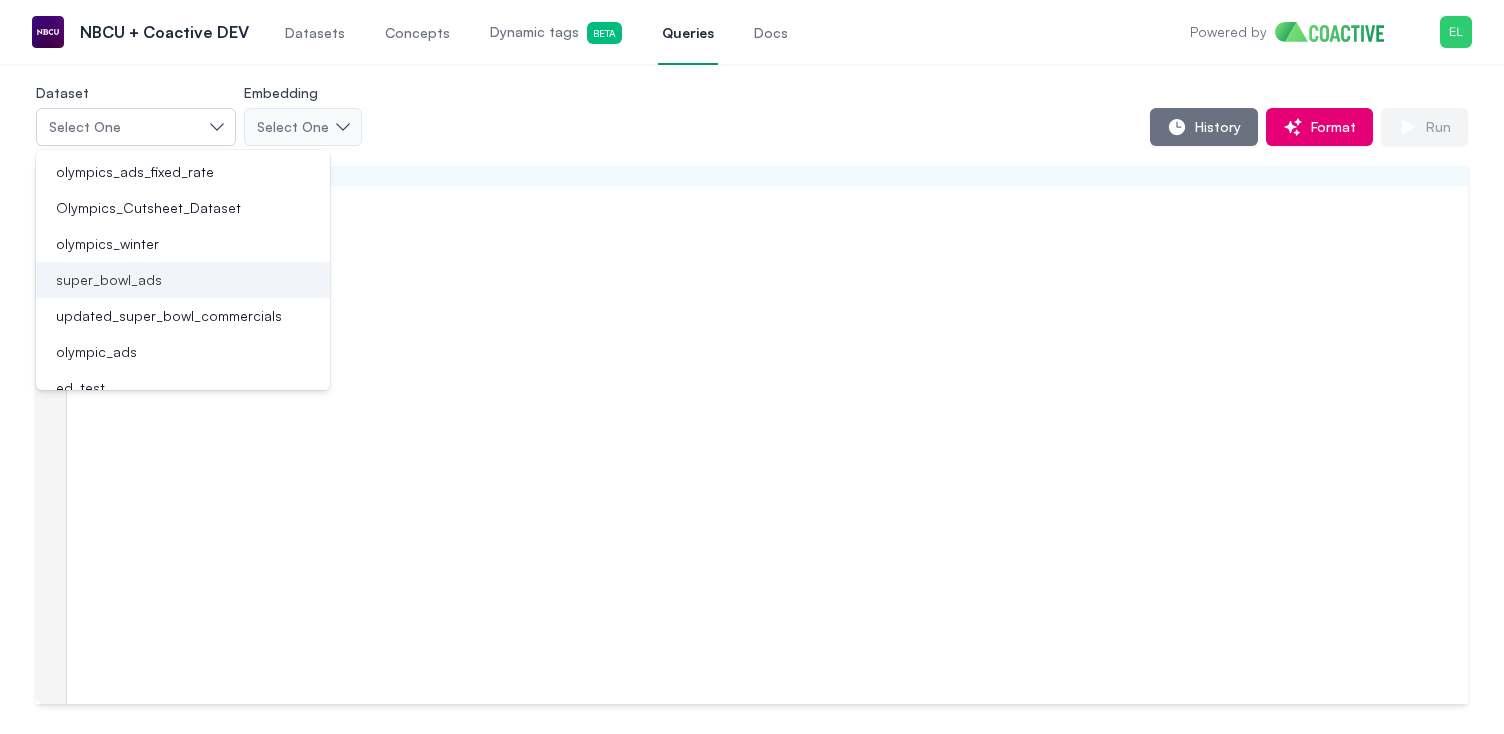 click on "super_bowl_ads" at bounding box center [183, 280] 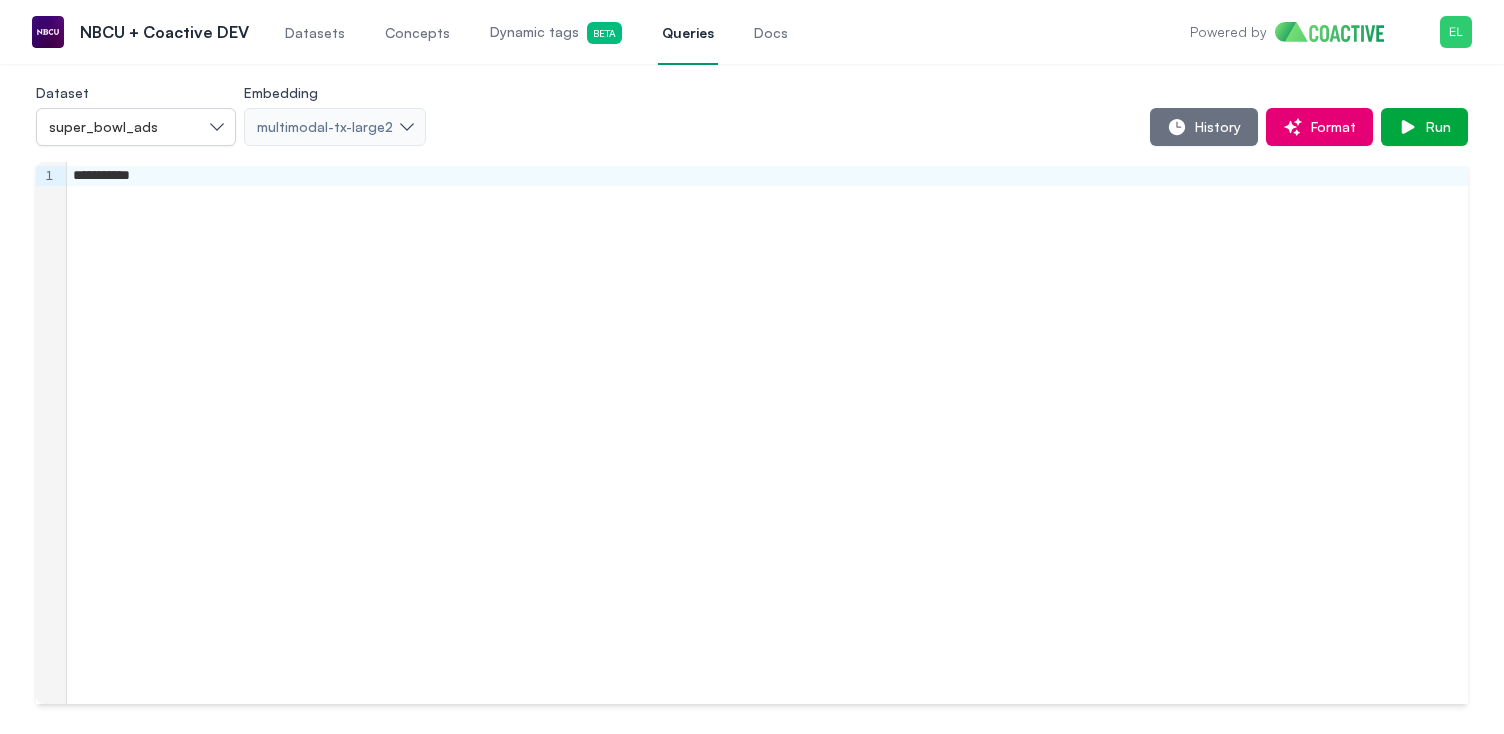 click on "**********" at bounding box center (767, 433) 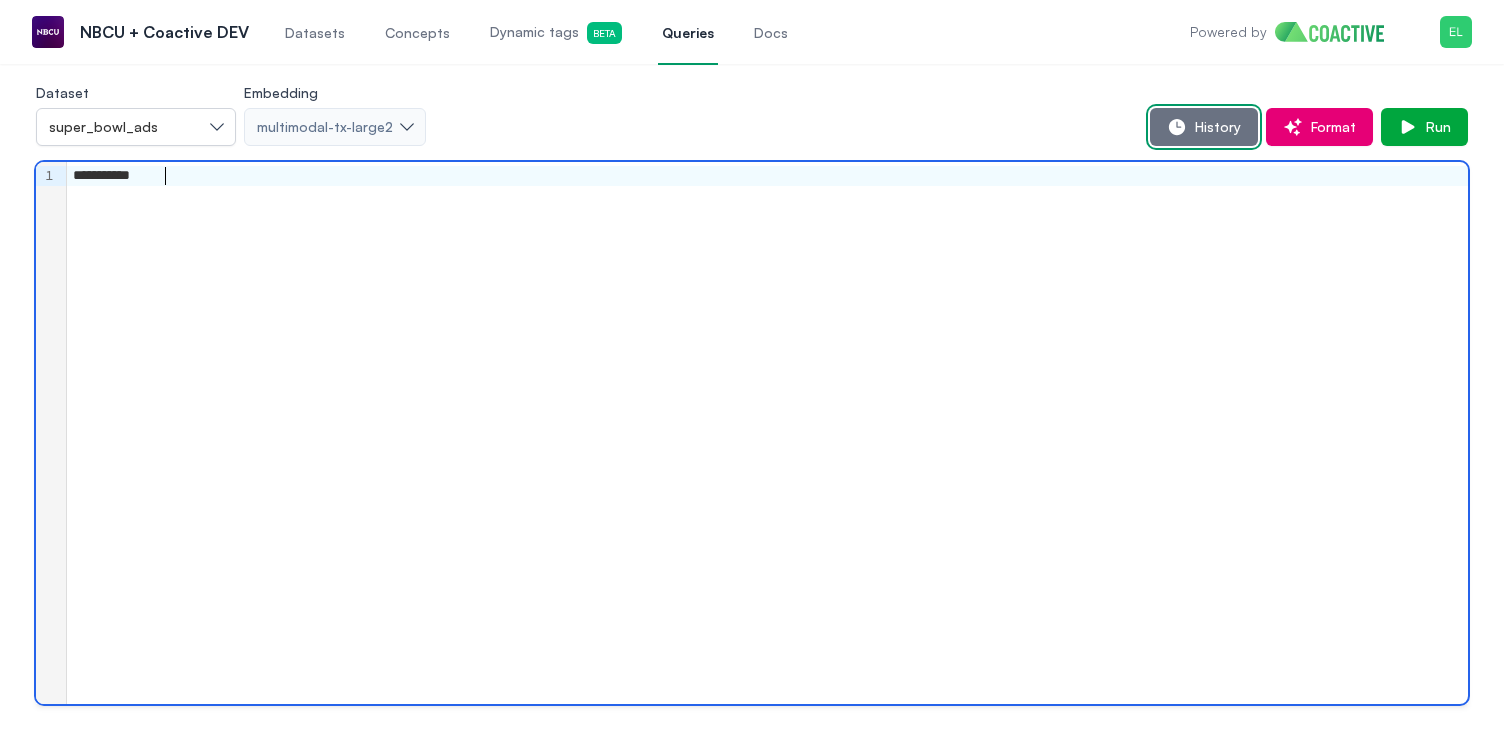 click on "History" at bounding box center [1214, 127] 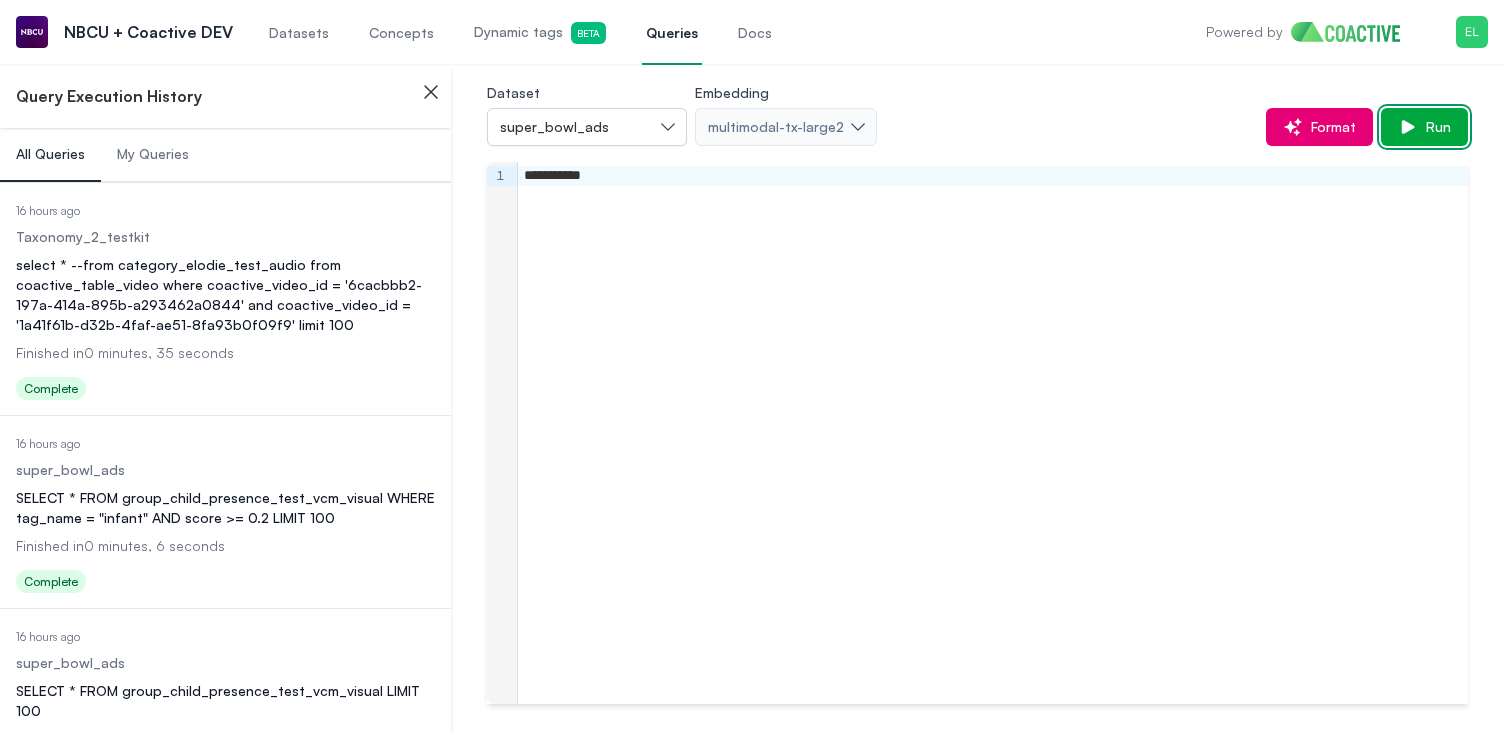 click on "Run" at bounding box center (1434, 127) 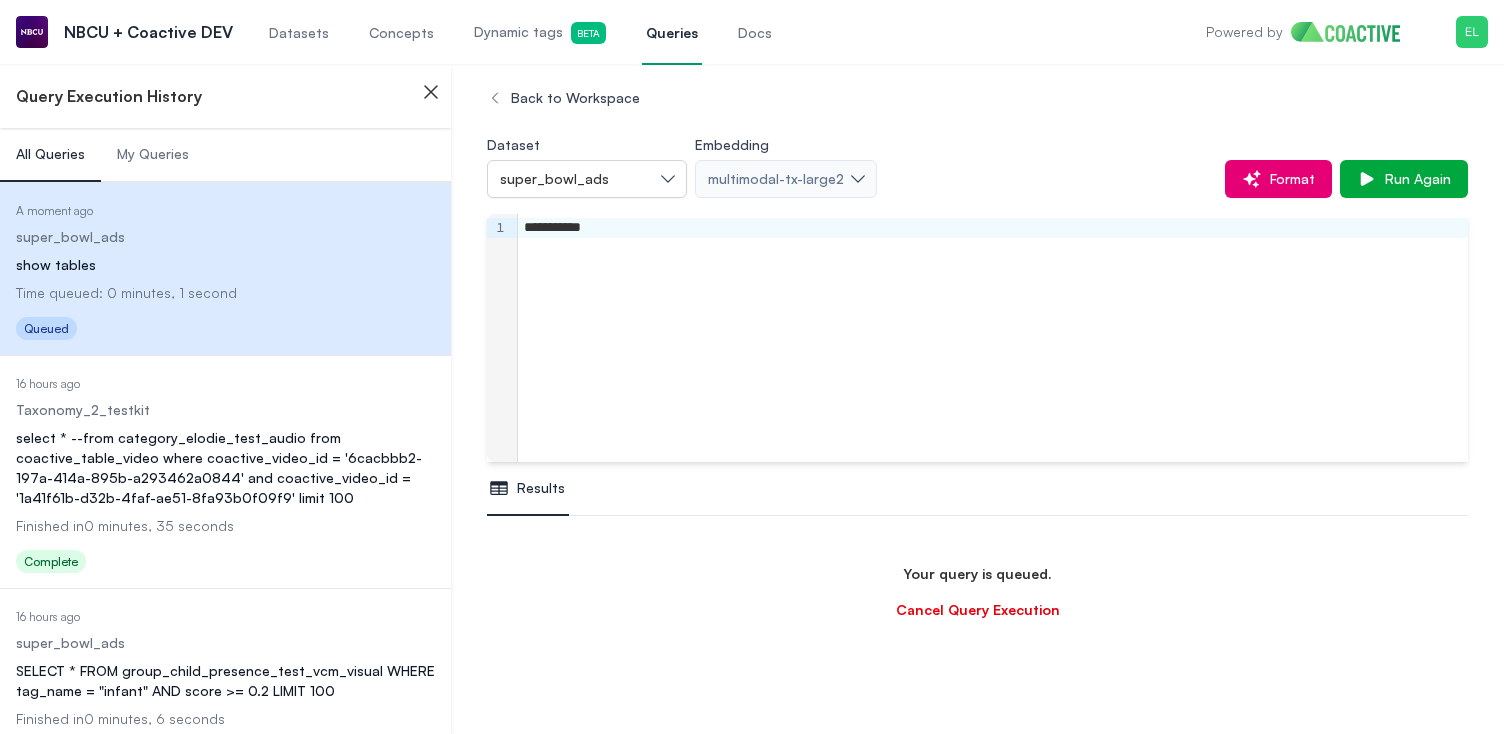 scroll, scrollTop: 118, scrollLeft: 0, axis: vertical 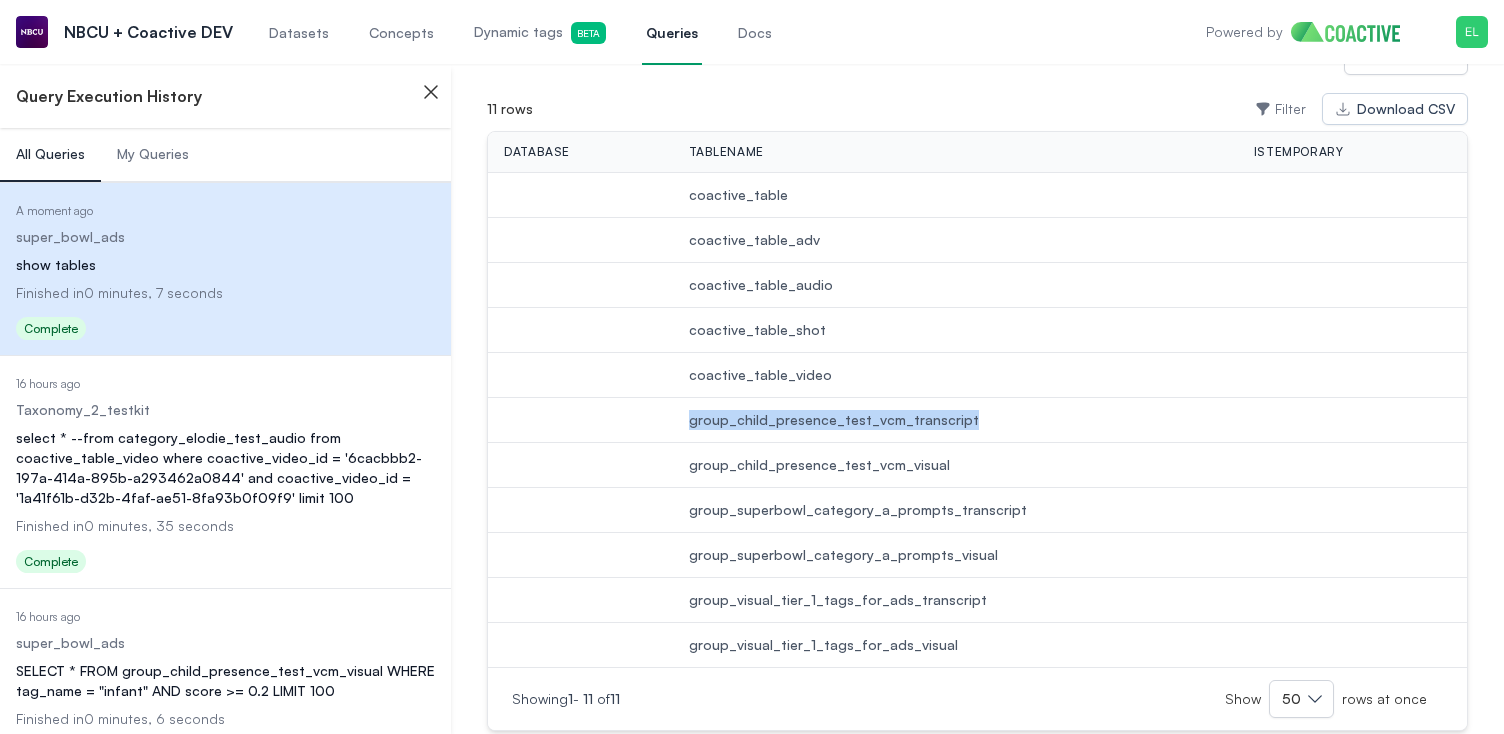 drag, startPoint x: 985, startPoint y: 414, endPoint x: 684, endPoint y: 413, distance: 301.00165 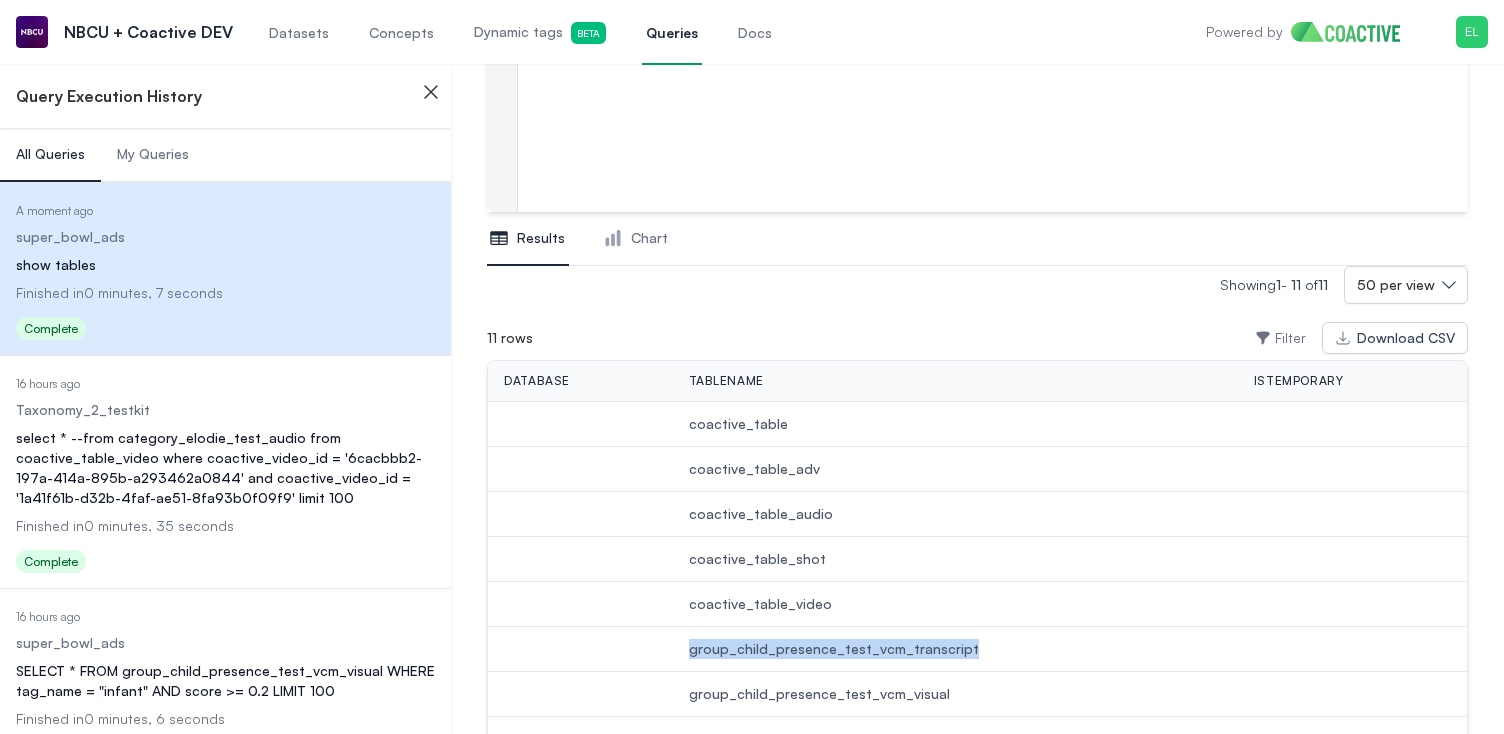 scroll, scrollTop: 0, scrollLeft: 0, axis: both 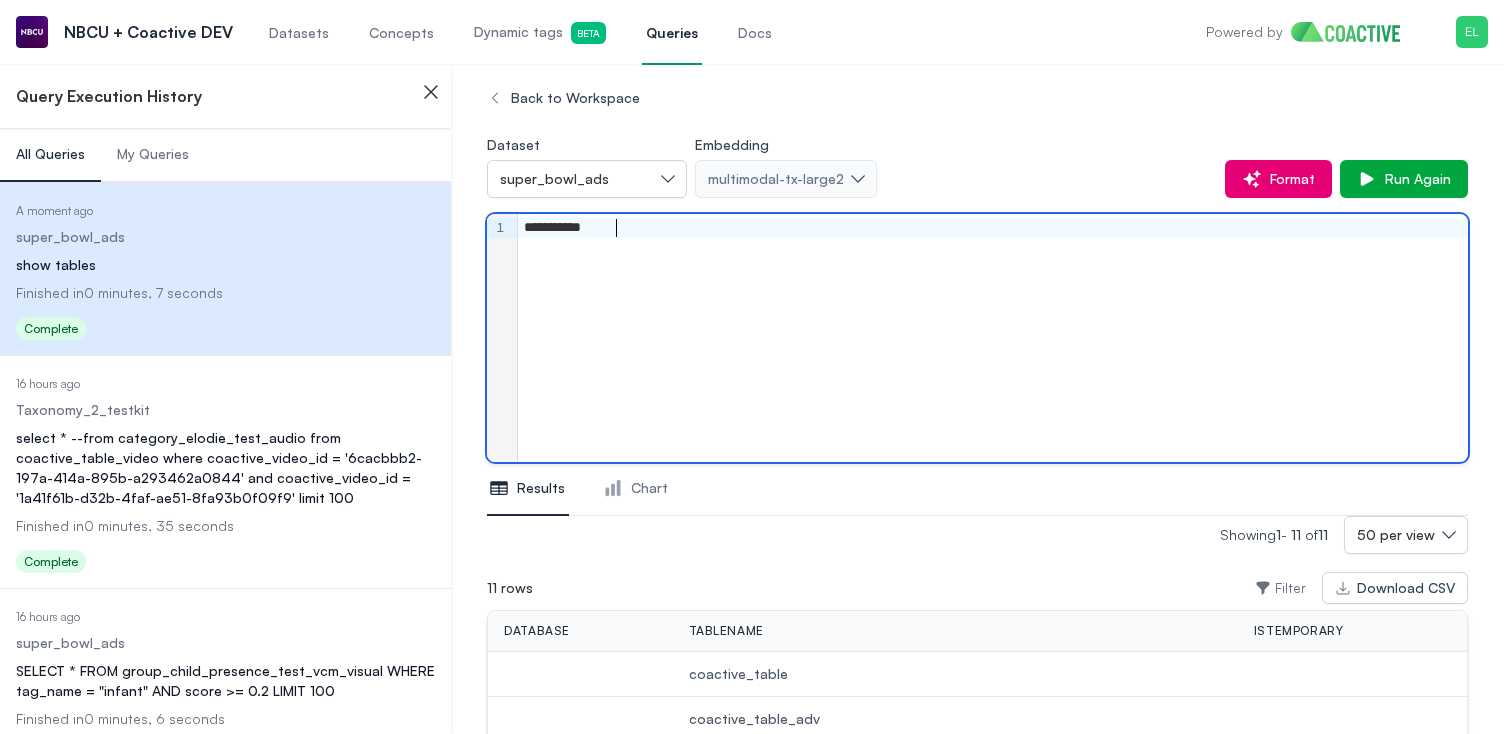 drag, startPoint x: 648, startPoint y: 222, endPoint x: 467, endPoint y: 219, distance: 181.02486 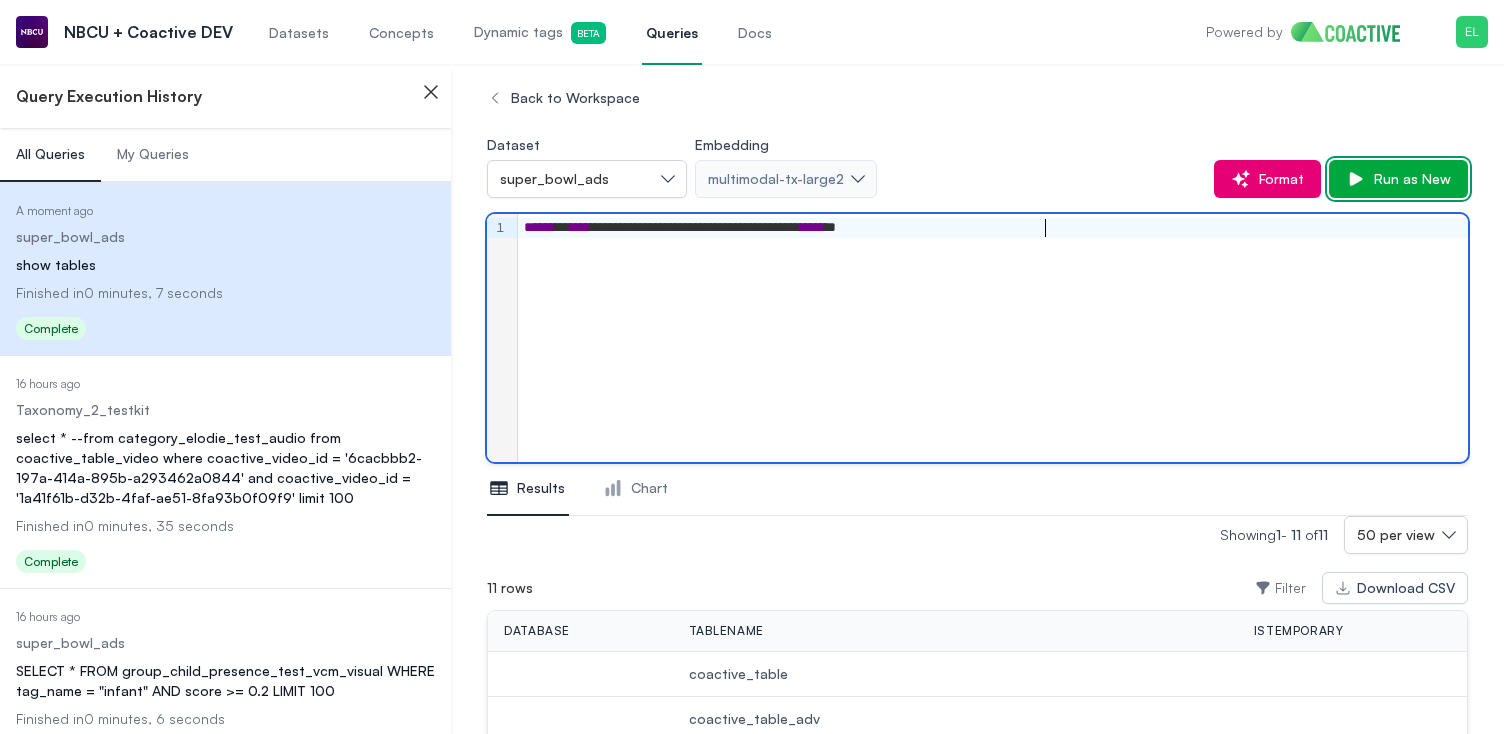 click 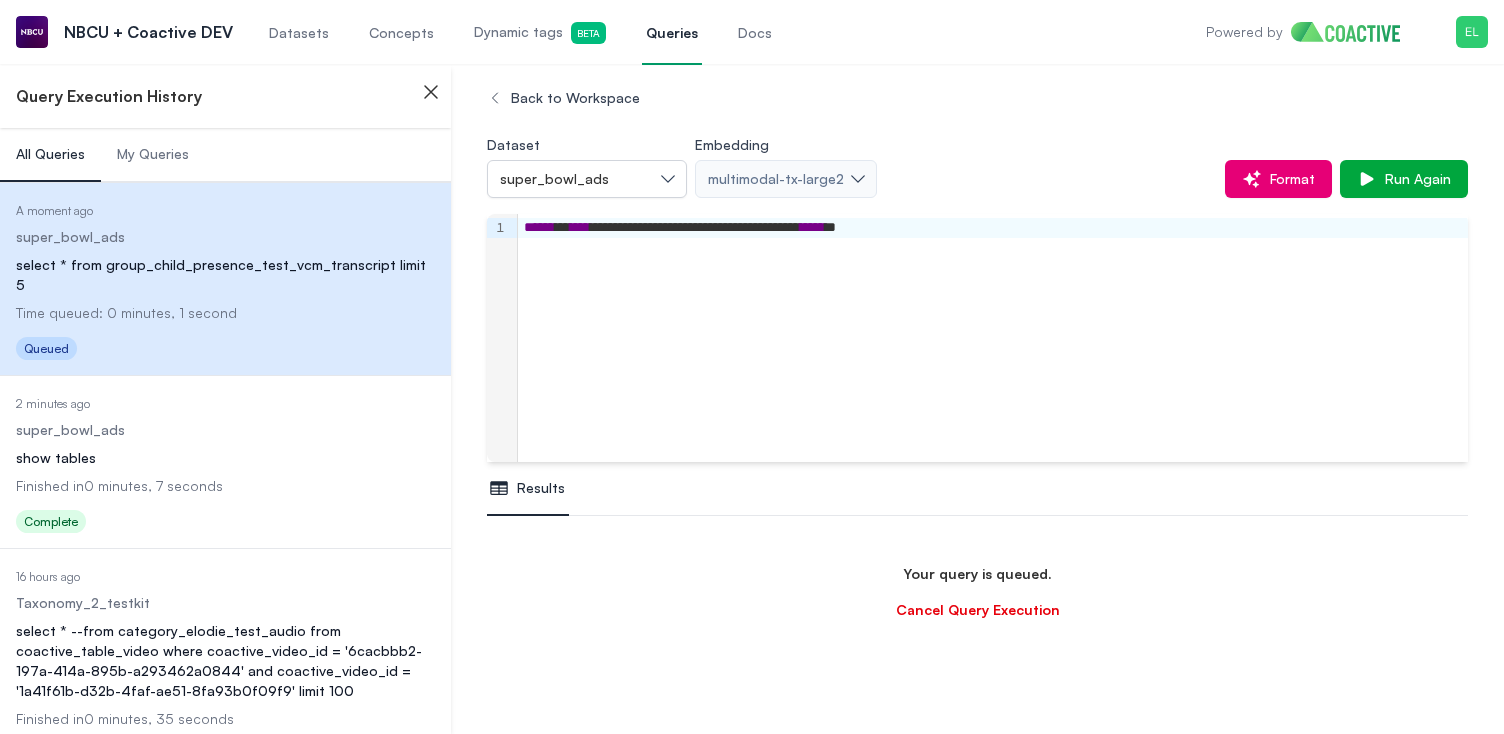 scroll, scrollTop: 236, scrollLeft: 0, axis: vertical 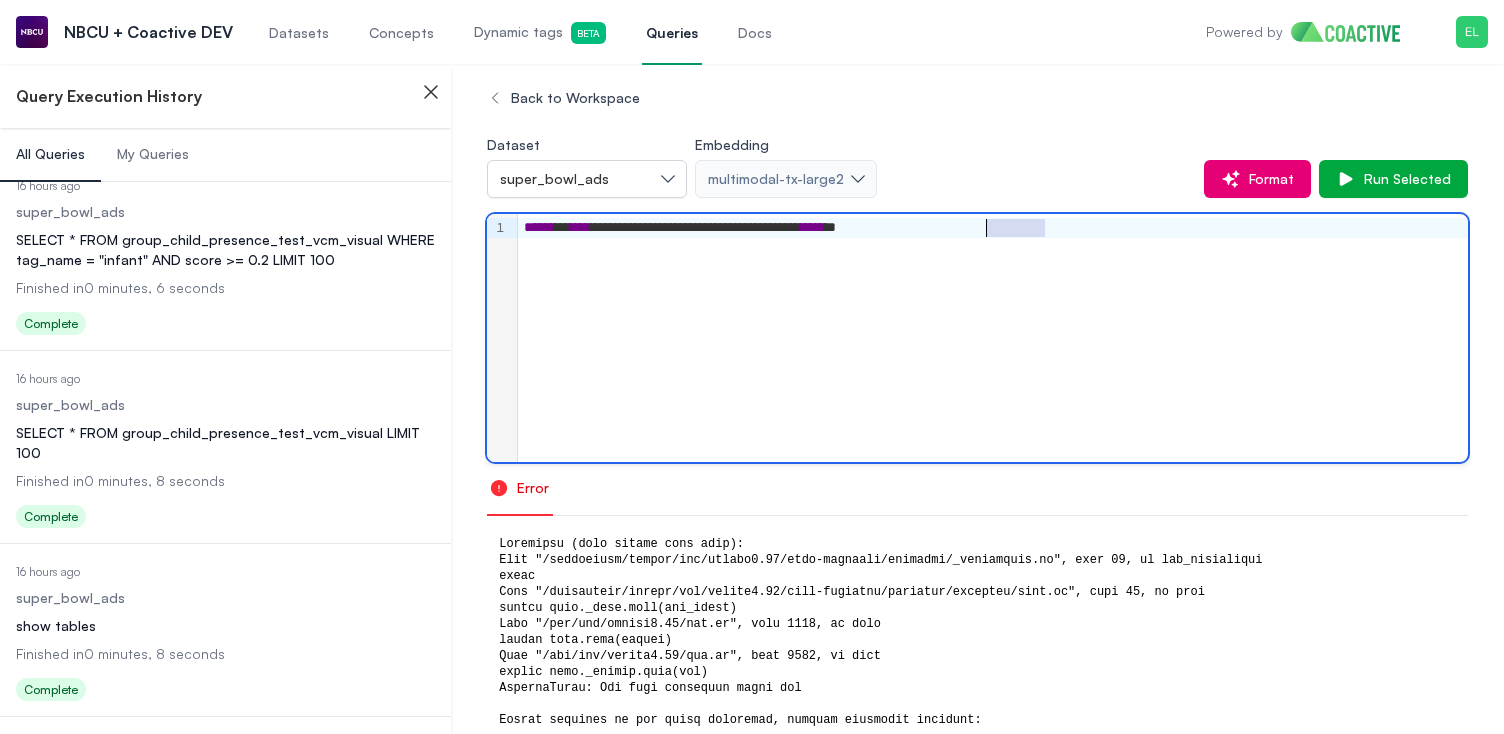 drag, startPoint x: 1089, startPoint y: 230, endPoint x: 986, endPoint y: 234, distance: 103.077644 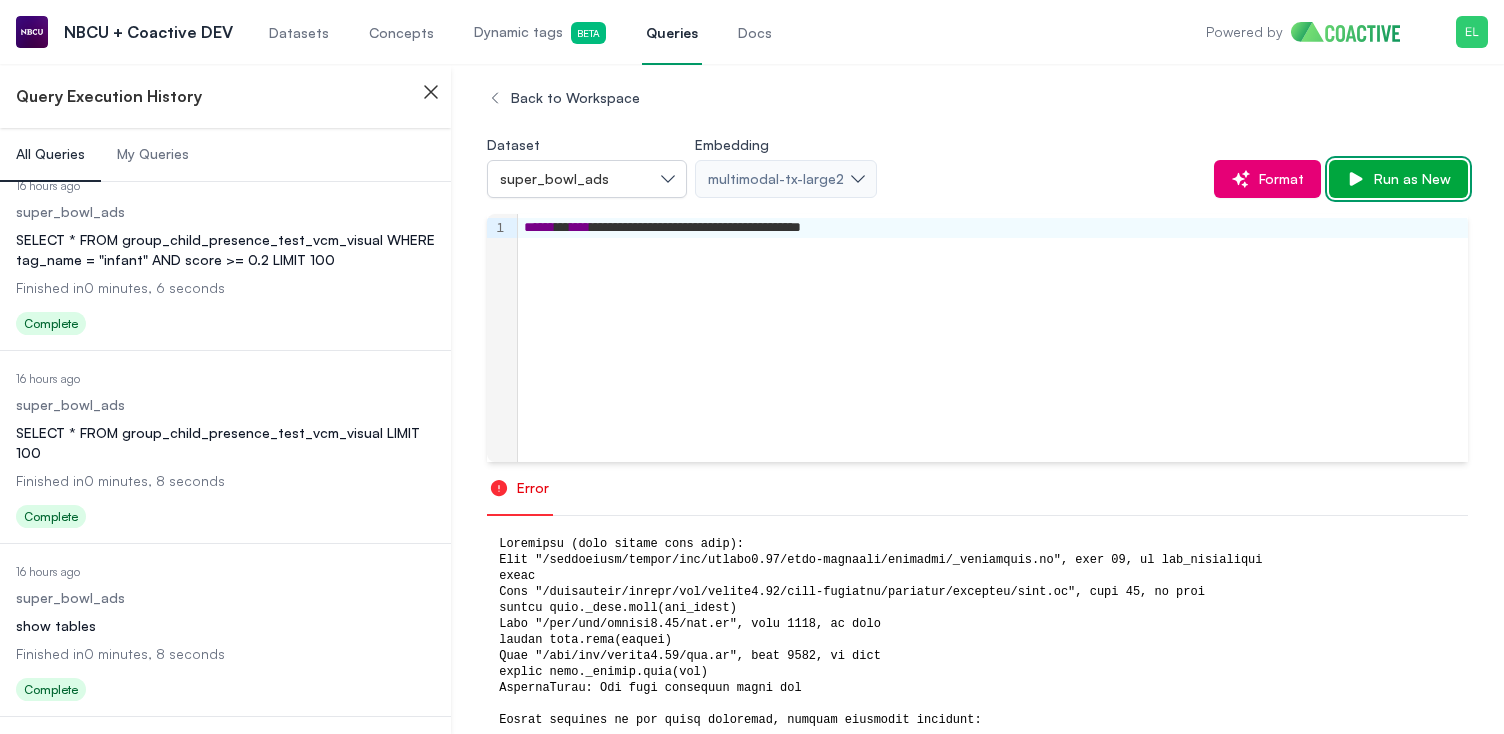 click on "Run as New" at bounding box center (1408, 179) 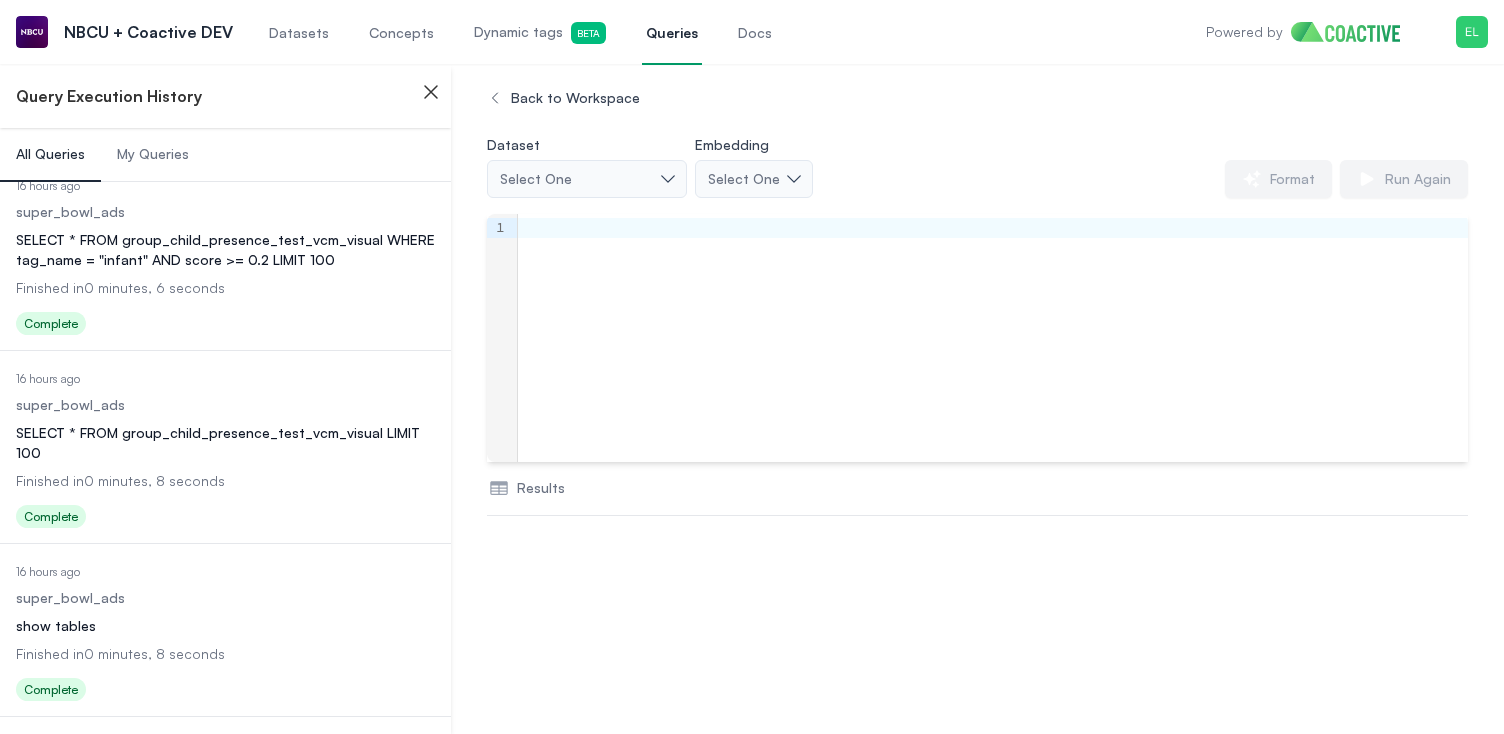 scroll, scrollTop: 704, scrollLeft: 0, axis: vertical 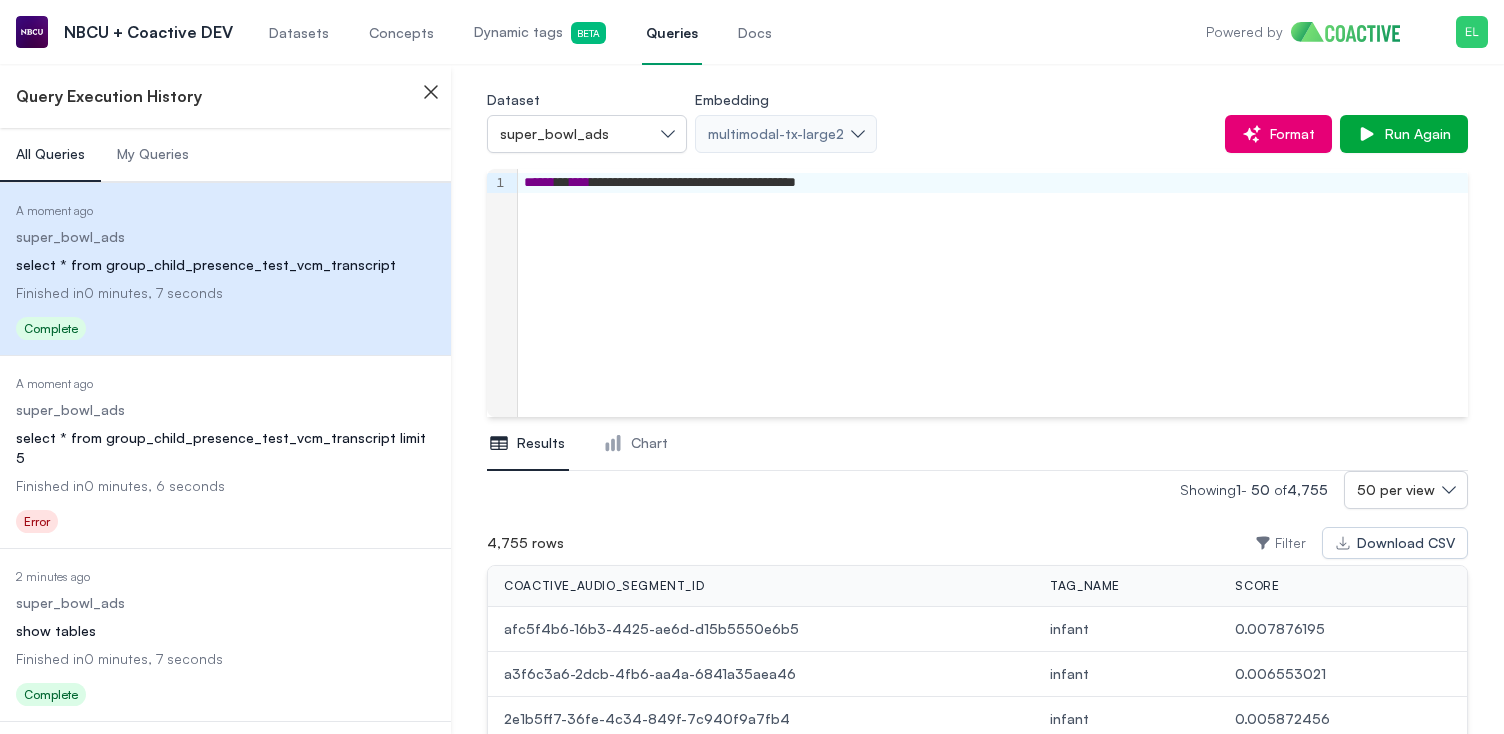 click on "Date Executed 2 minutes ago Dataset super_bowl_ads Query show tables Finished in  0 minutes, 7 seconds Status Complete" at bounding box center [225, 637] 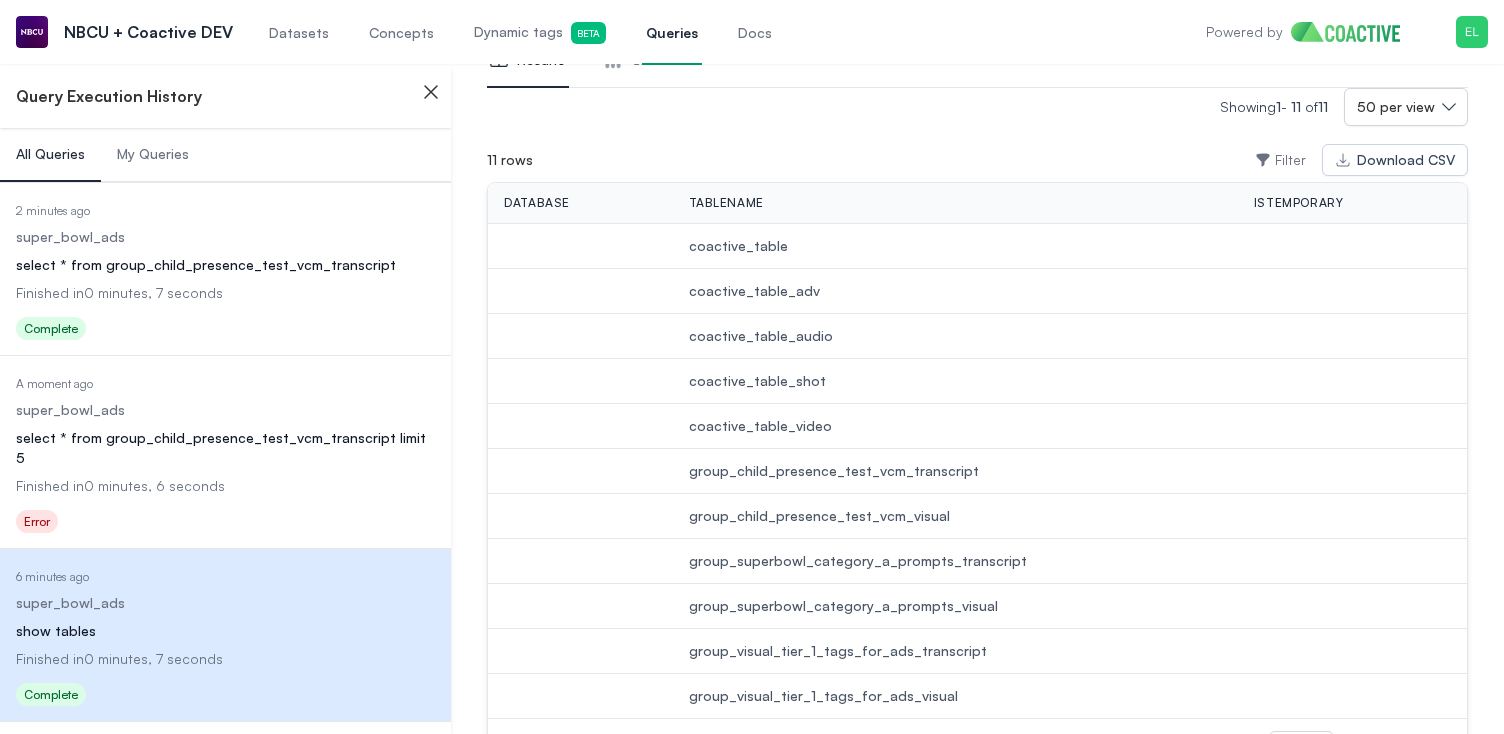 scroll, scrollTop: 412, scrollLeft: 0, axis: vertical 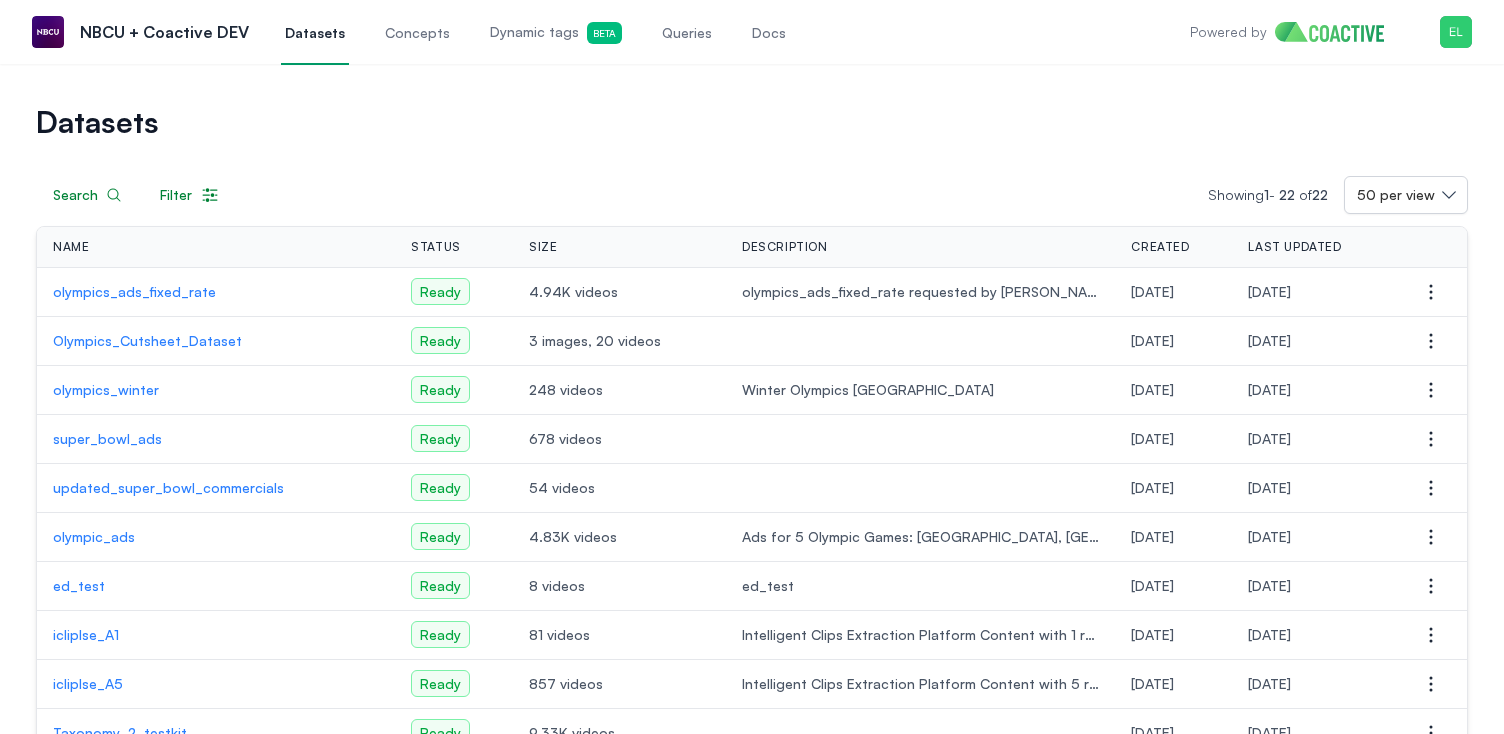 click on "Olympics_Cutsheet_Dataset" at bounding box center (216, 341) 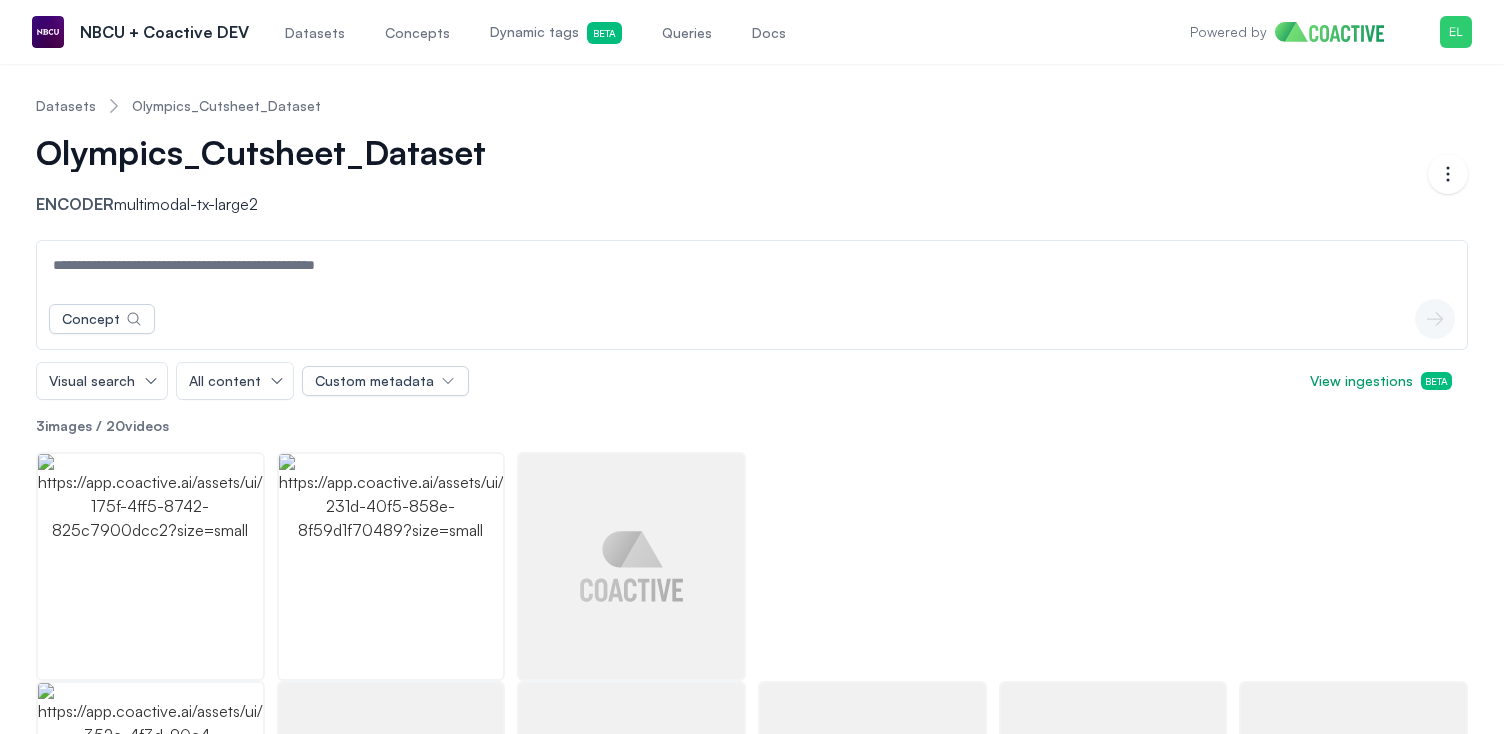 click on "Dynamic tags Beta" at bounding box center (556, 33) 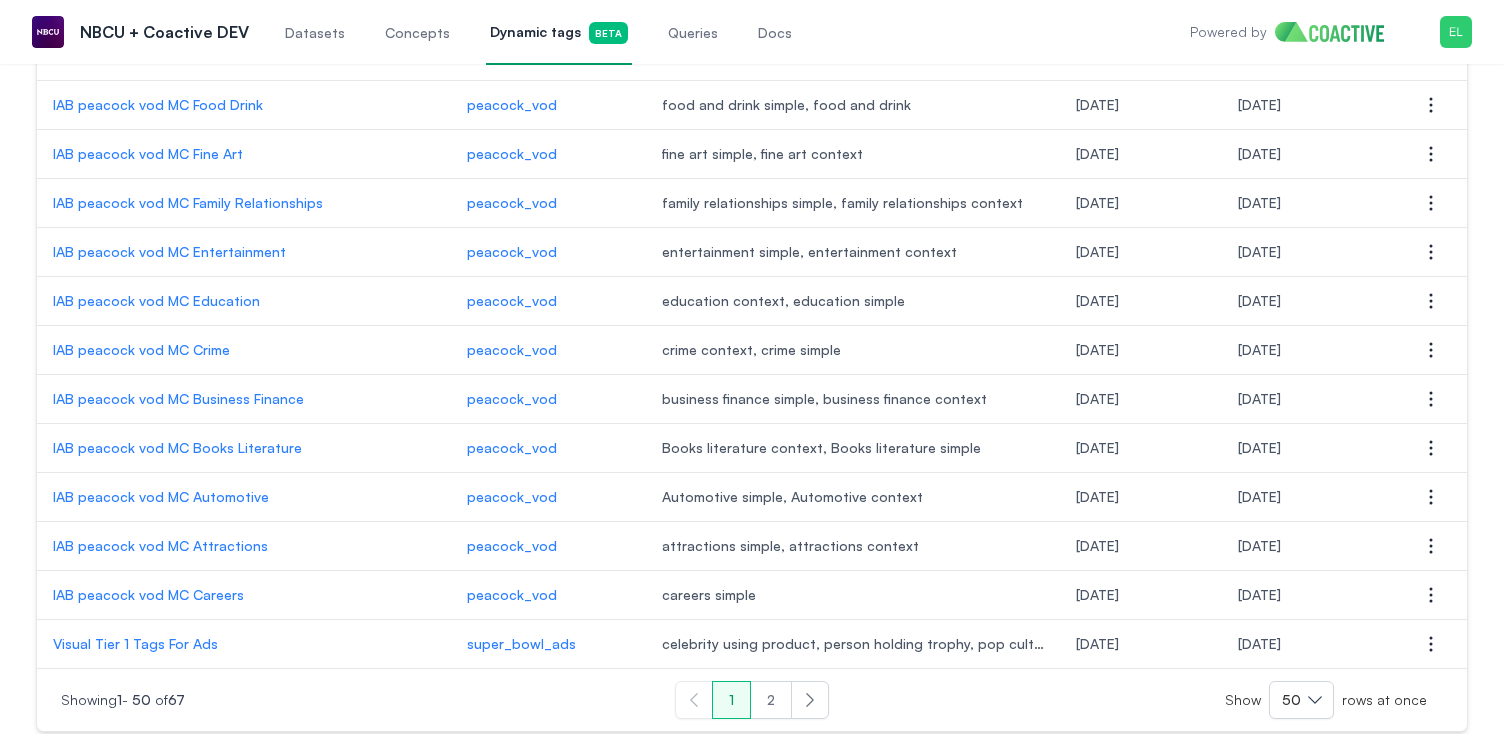 scroll, scrollTop: 2158, scrollLeft: 0, axis: vertical 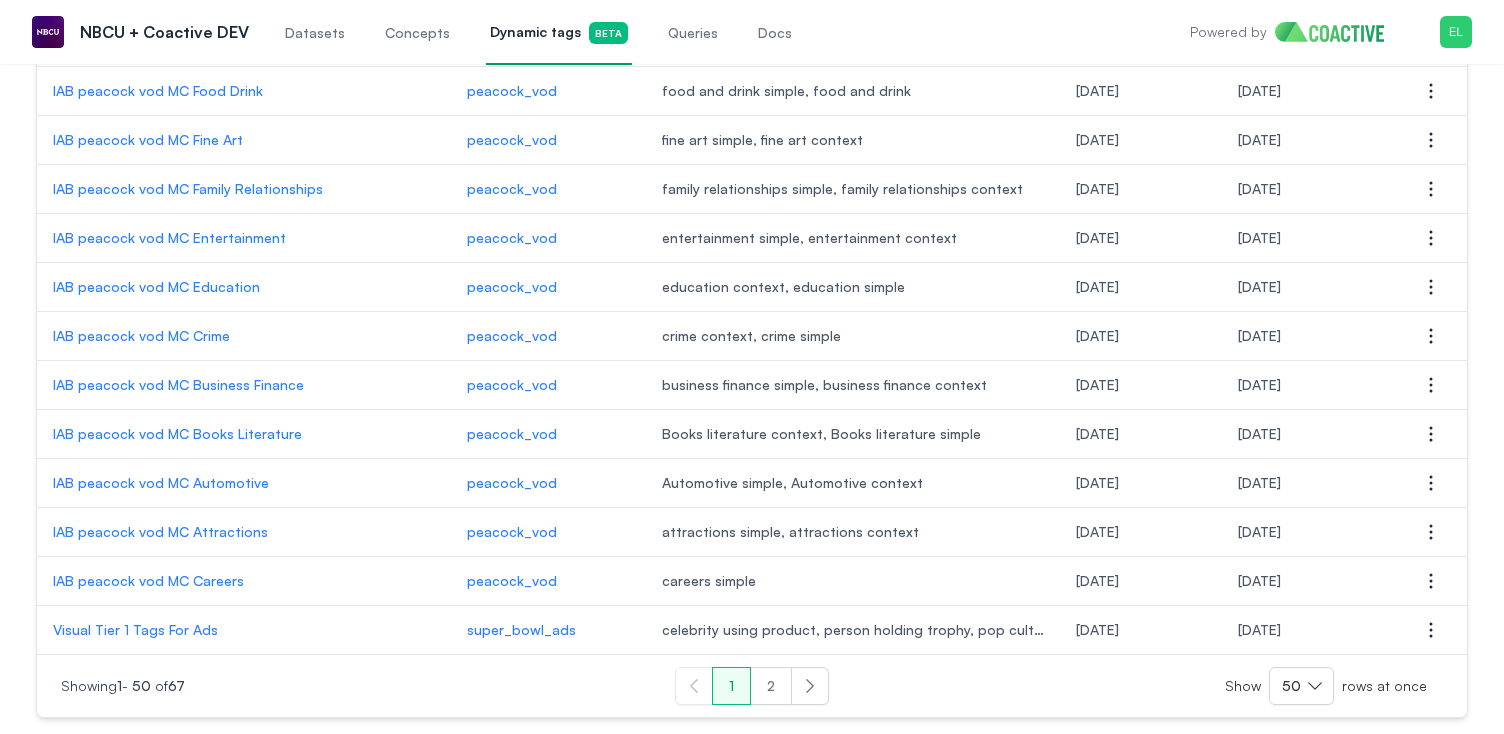 click on "2" at bounding box center (771, 686) 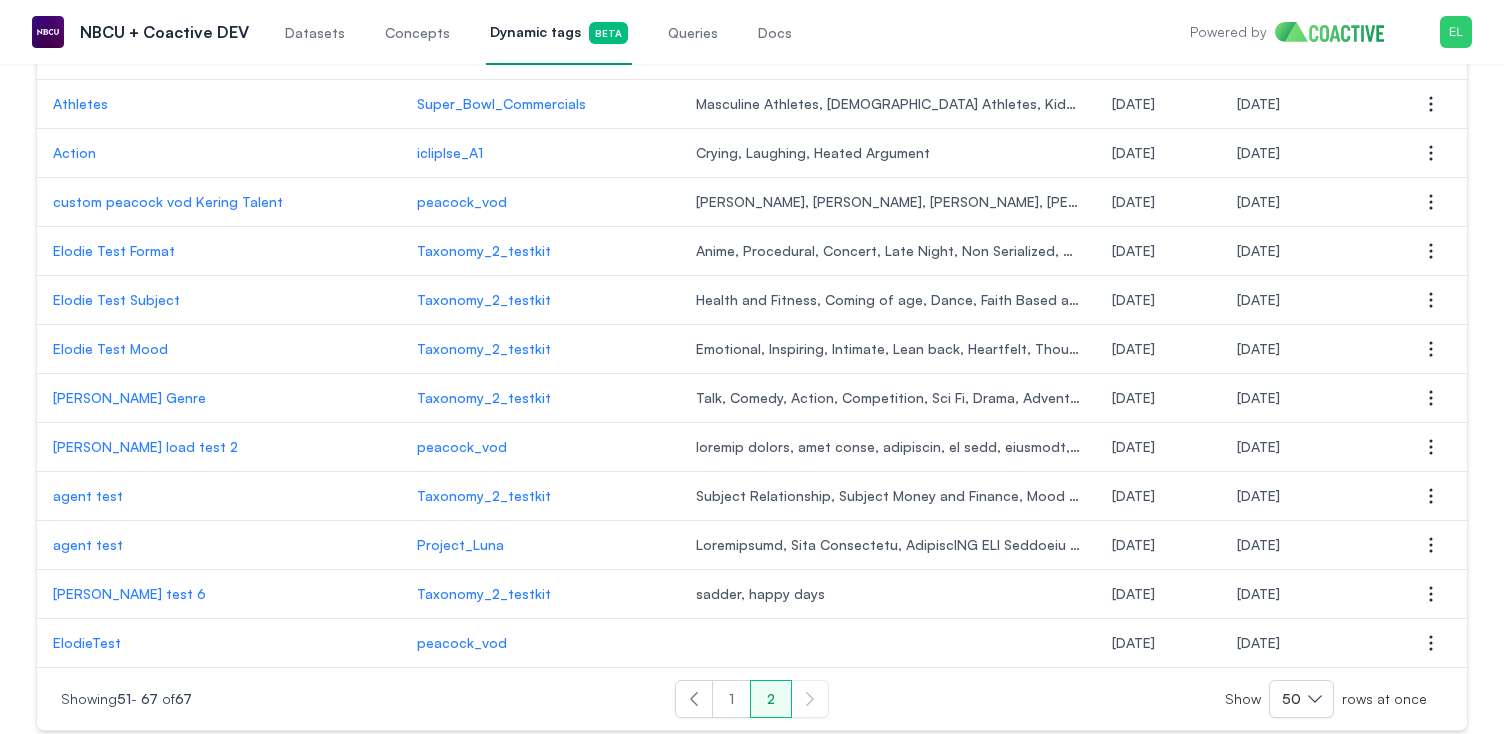 scroll, scrollTop: 533, scrollLeft: 0, axis: vertical 